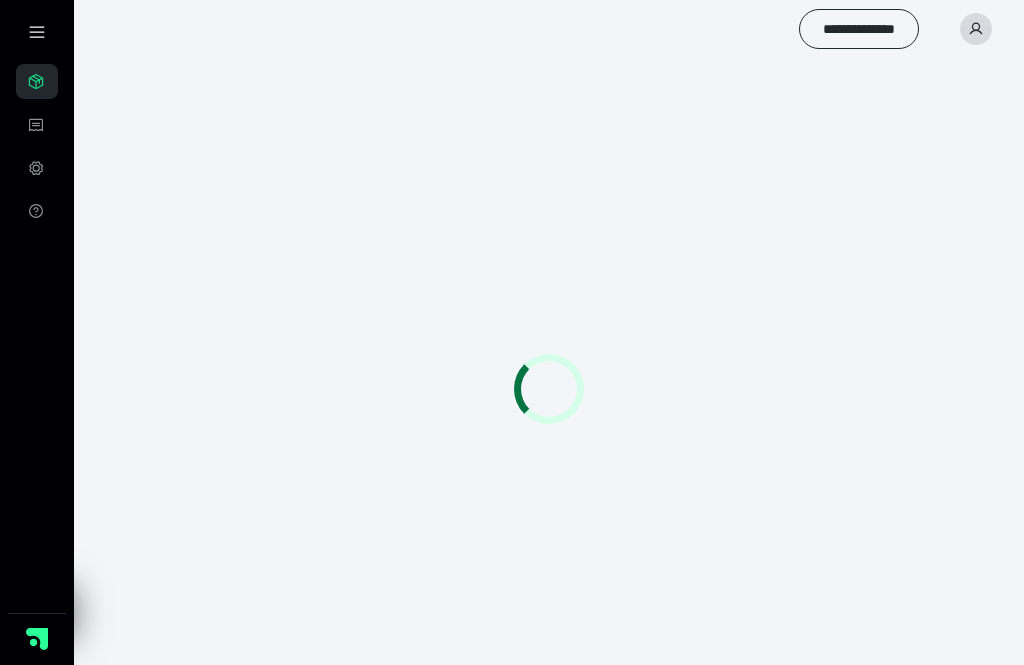 scroll, scrollTop: 0, scrollLeft: 0, axis: both 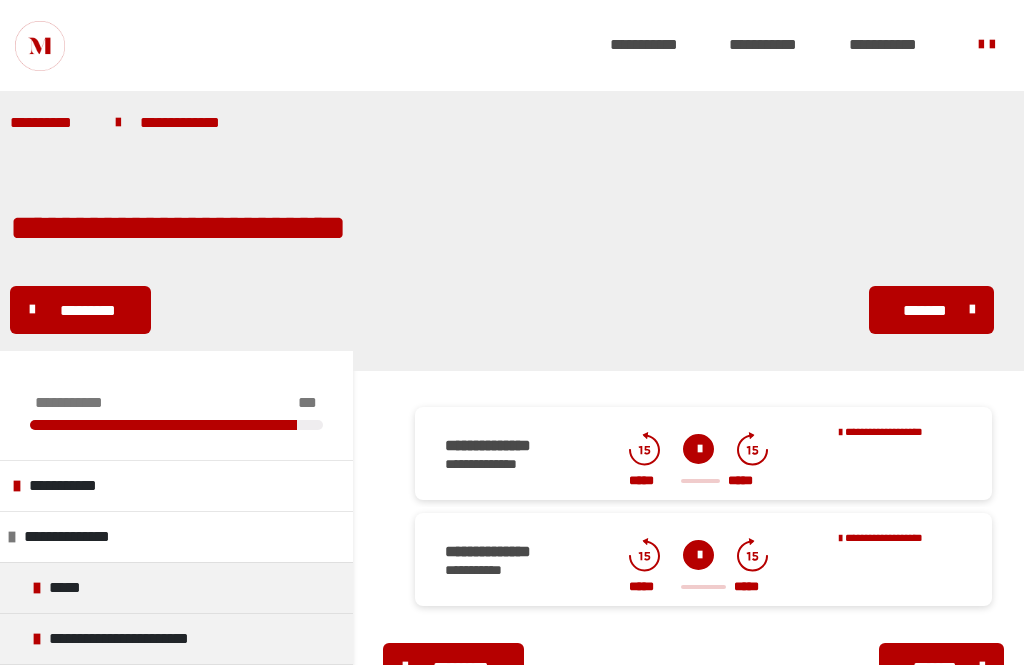 click at bounding box center (698, 449) 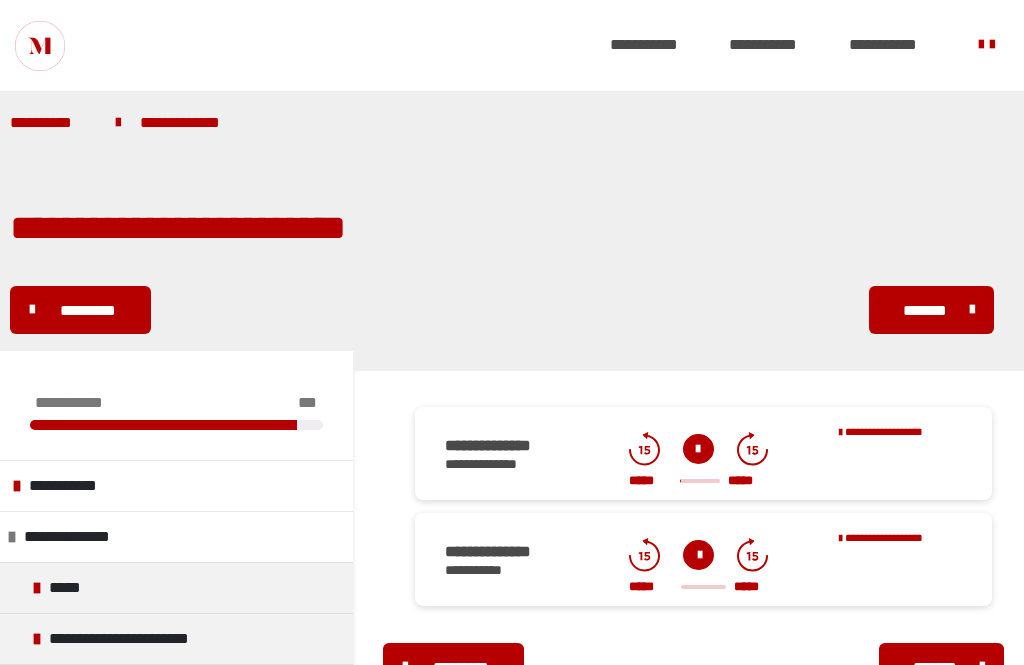 click 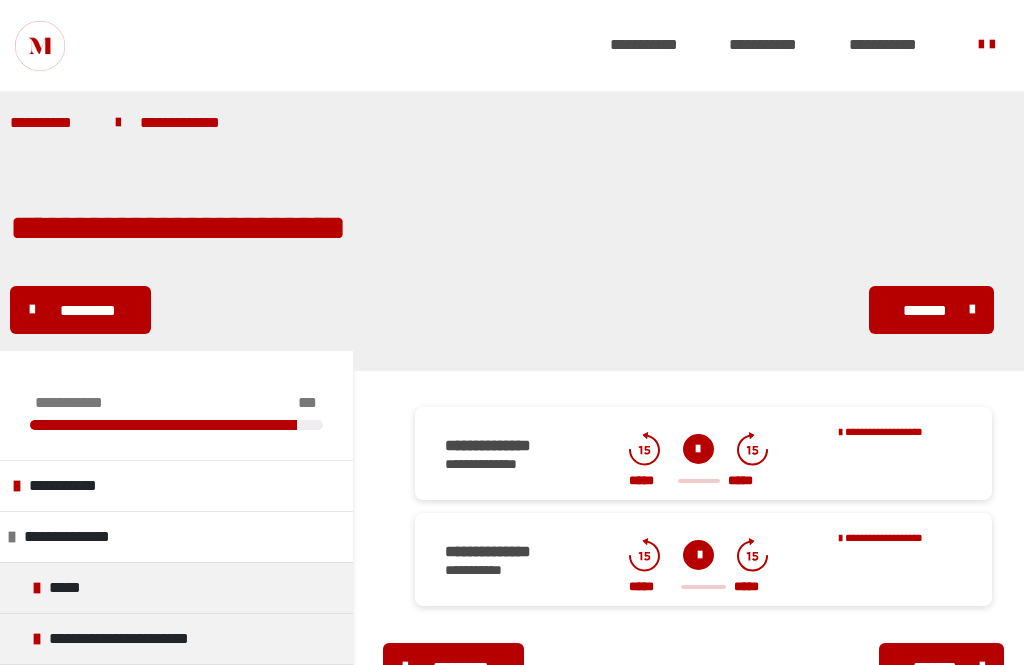 click 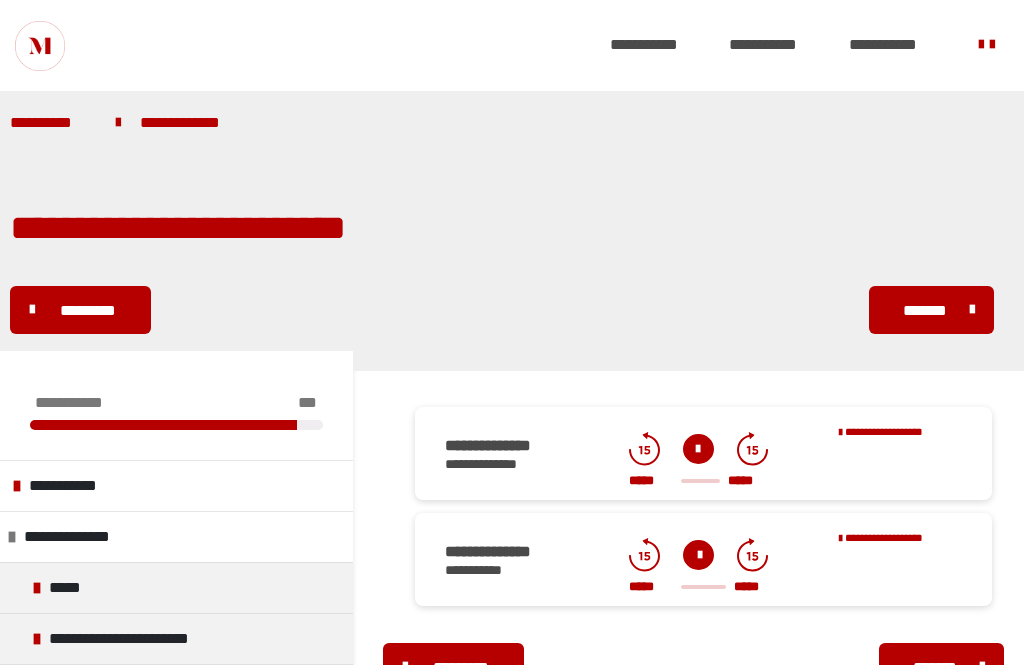 click at bounding box center (698, 449) 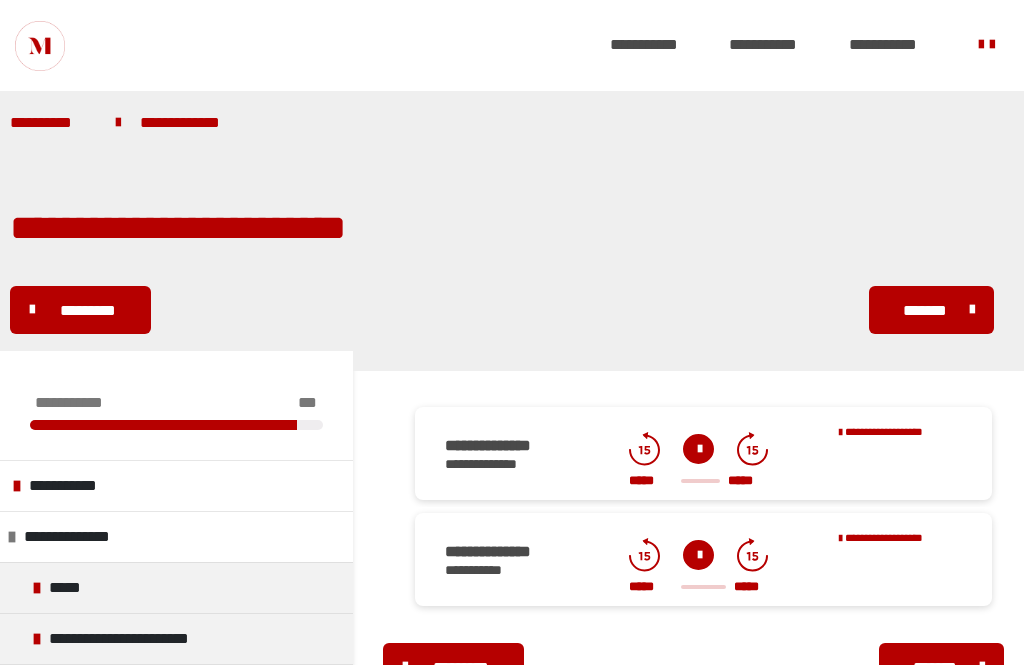 click at bounding box center [698, 449] 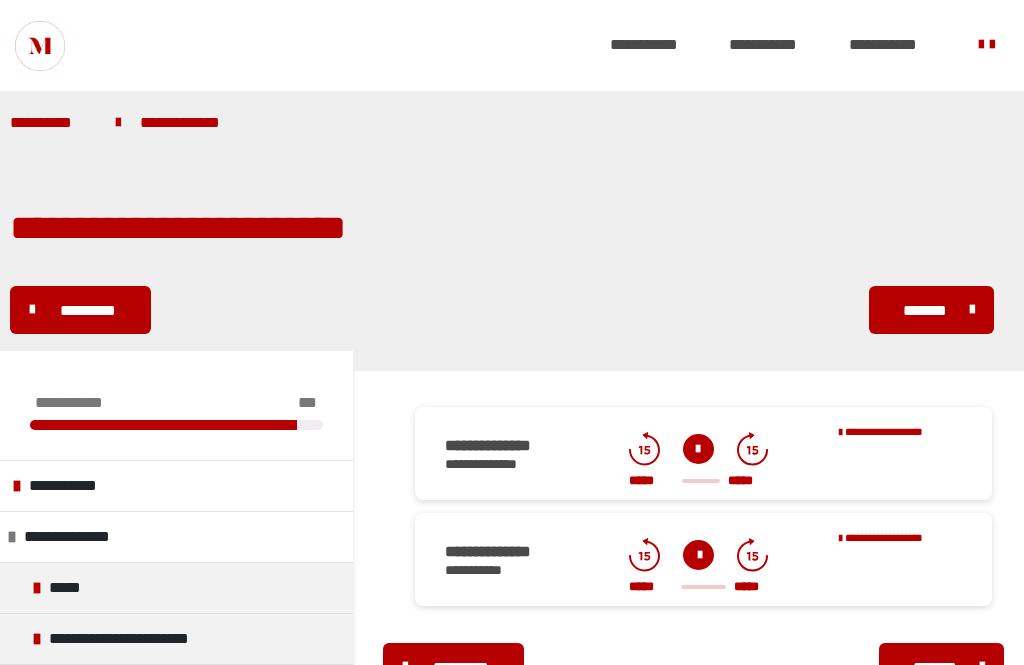 click at bounding box center [698, 449] 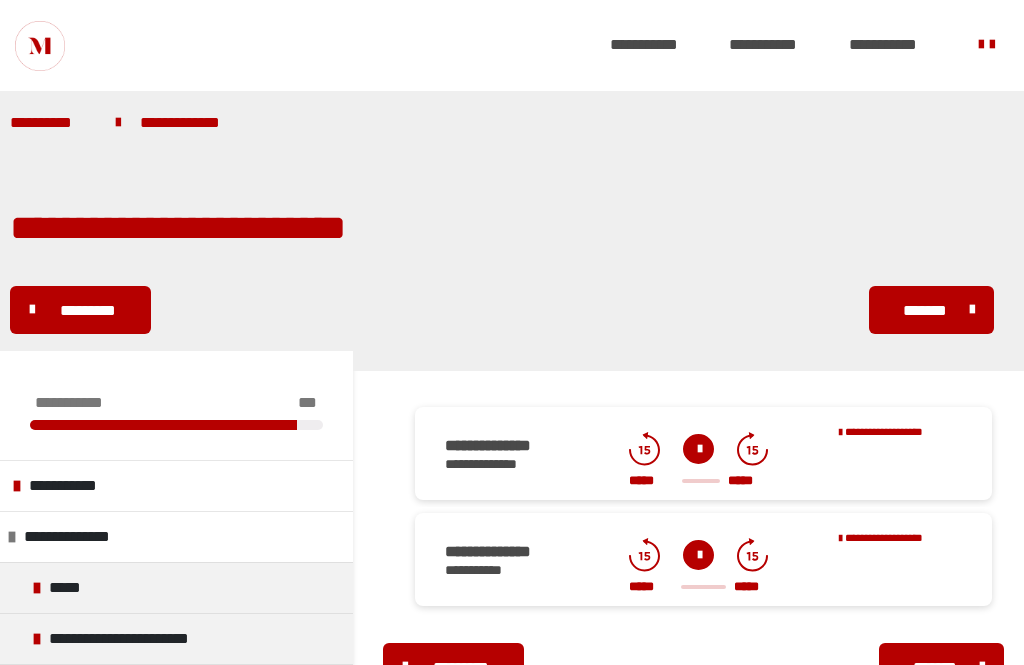 click 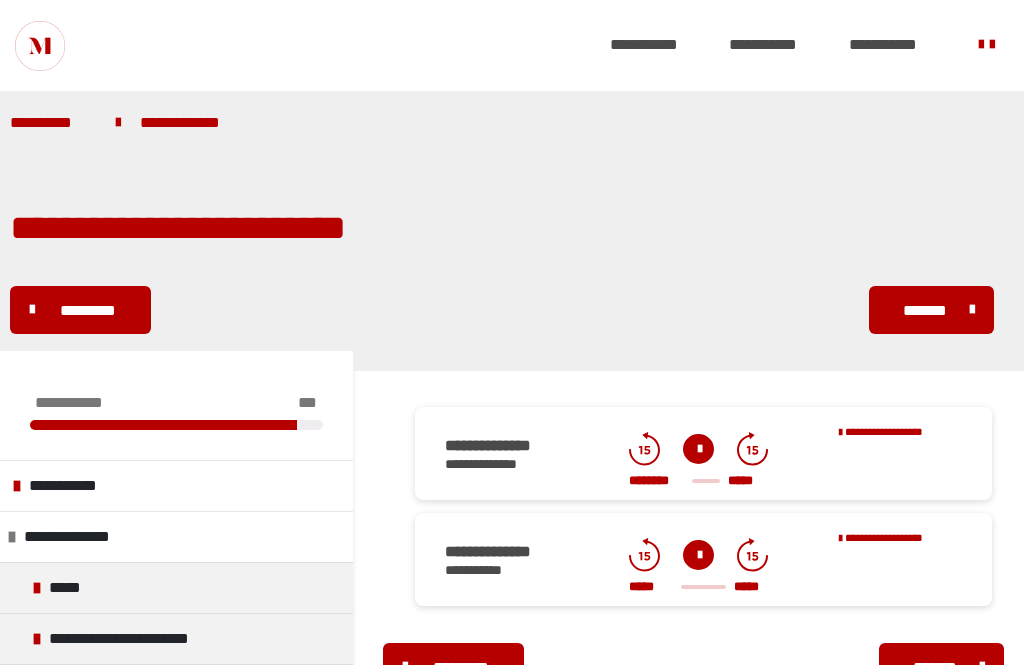 click at bounding box center [698, 449] 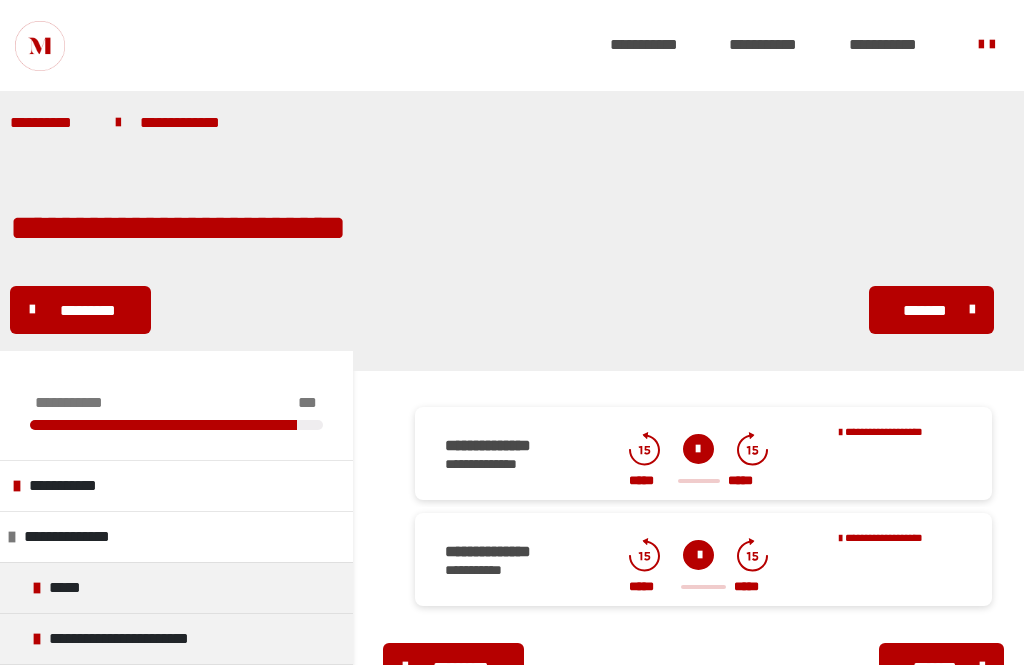click on "***** *****" at bounding box center [698, 461] 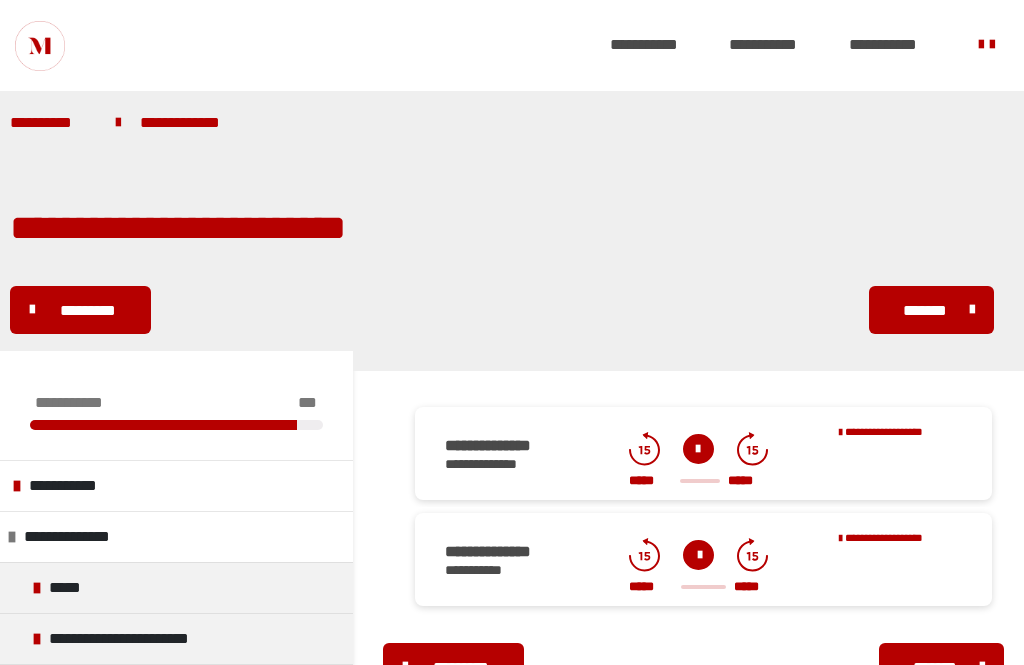 click 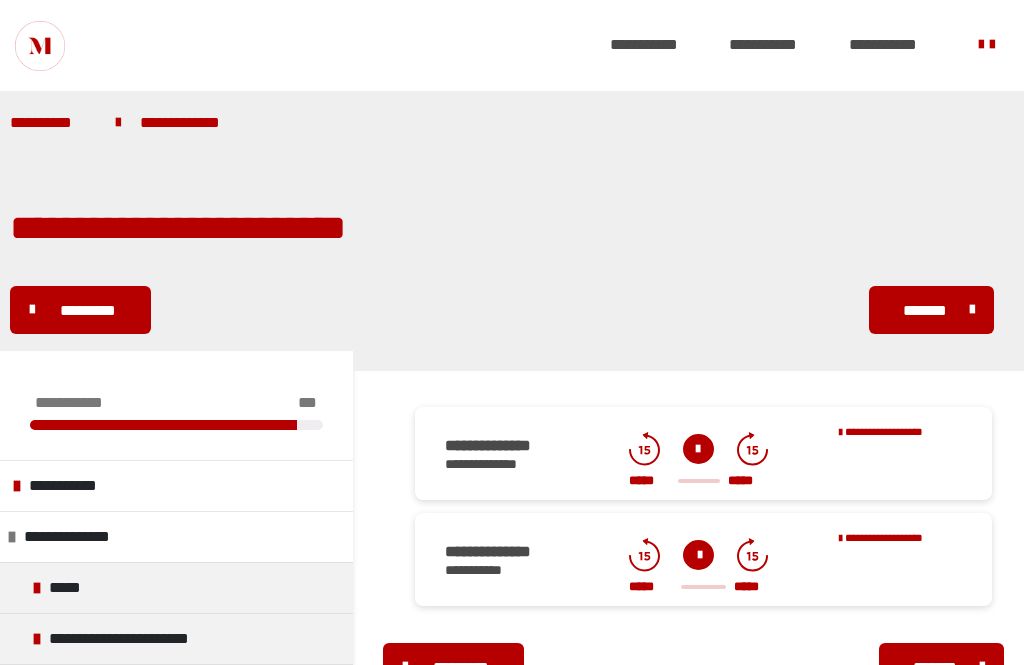 click 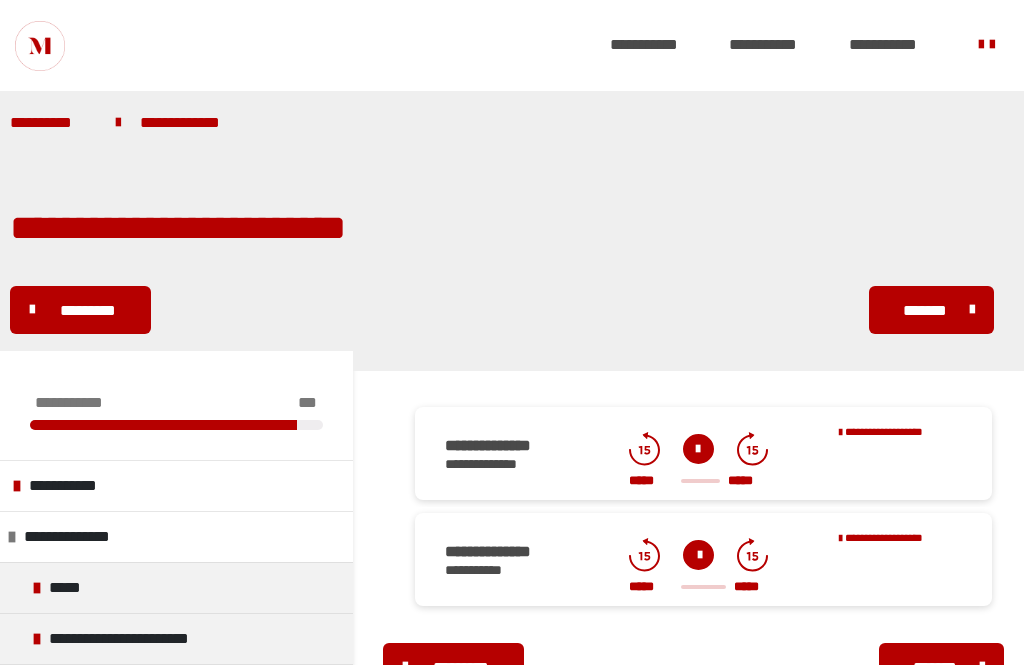 click at bounding box center (698, 449) 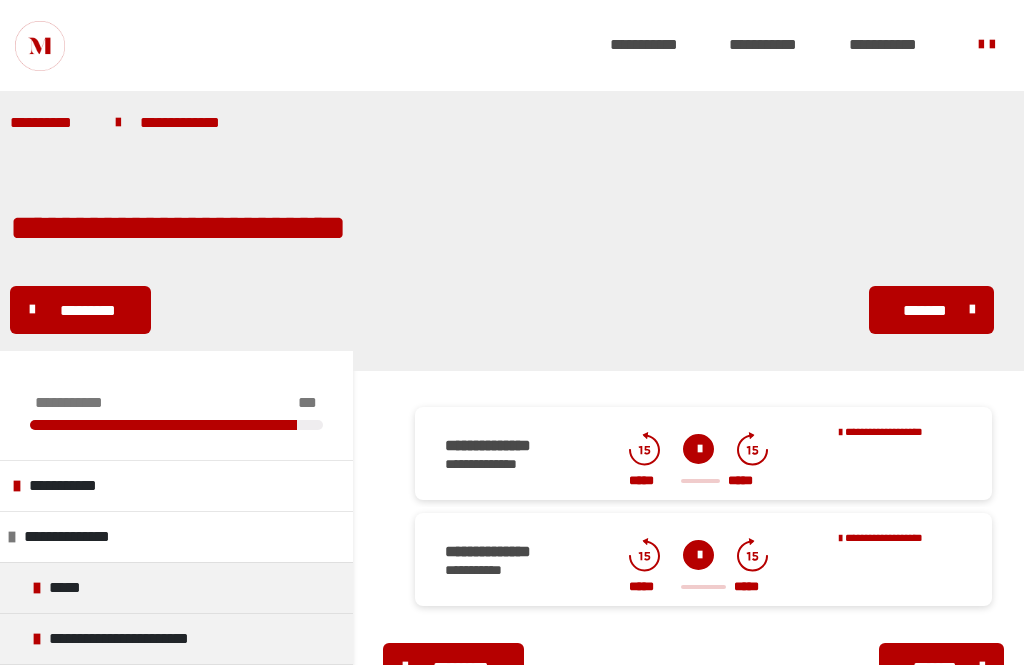 click 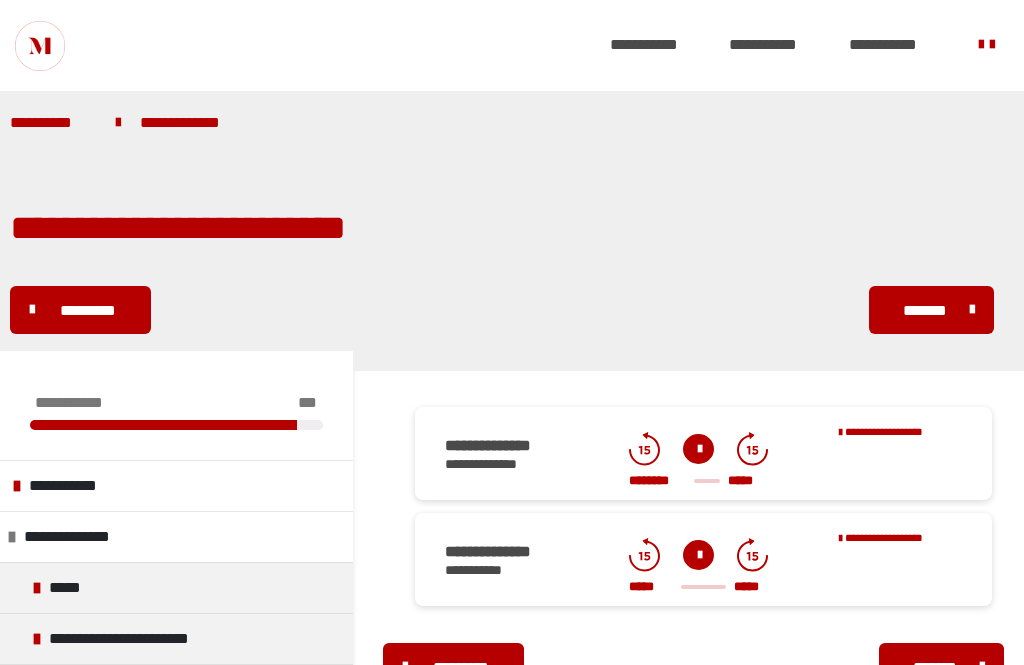 click at bounding box center (698, 449) 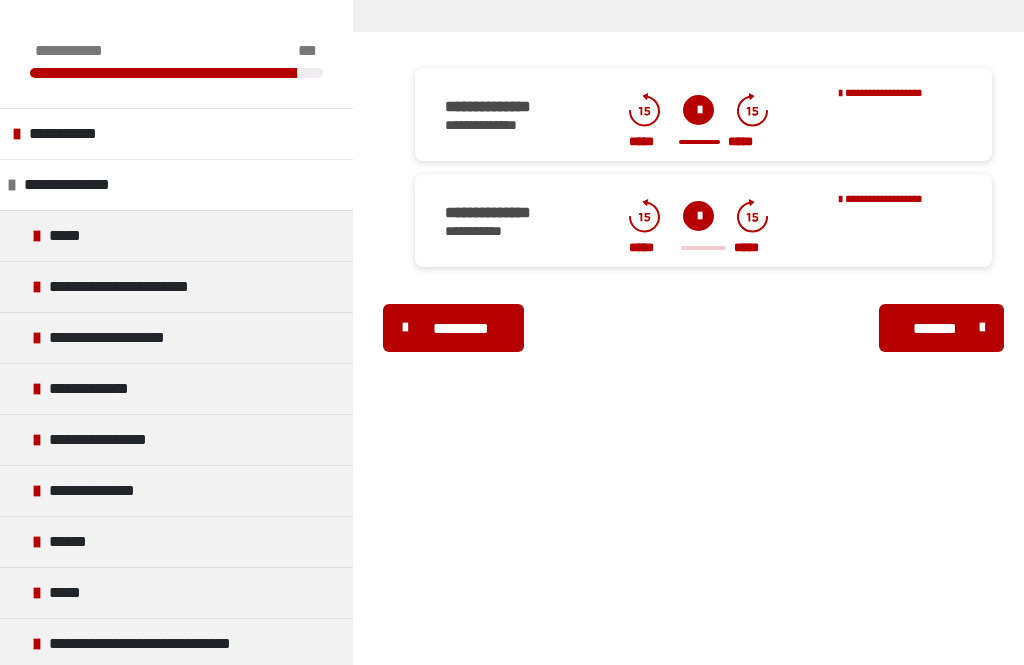 scroll, scrollTop: 431, scrollLeft: 0, axis: vertical 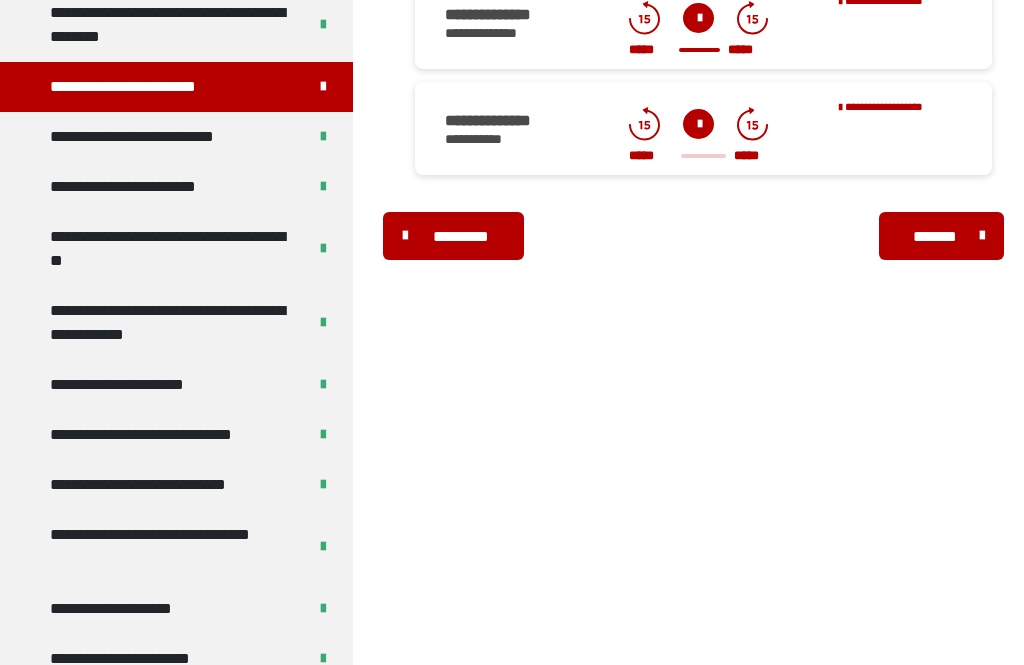 click on "**********" at bounding box center [155, 137] 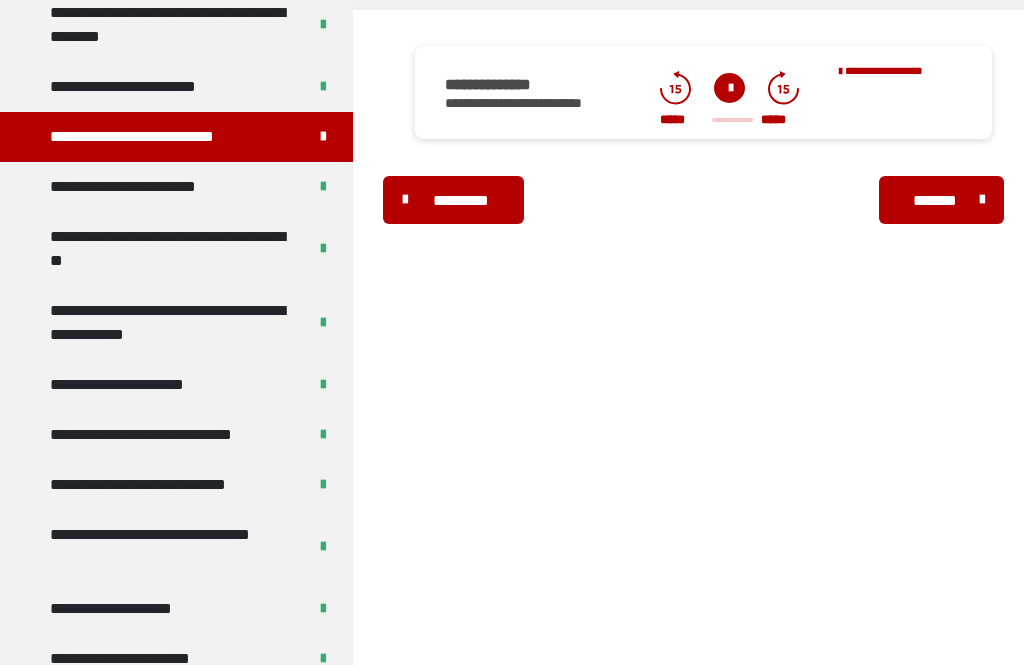 click on "**********" at bounding box center (148, 187) 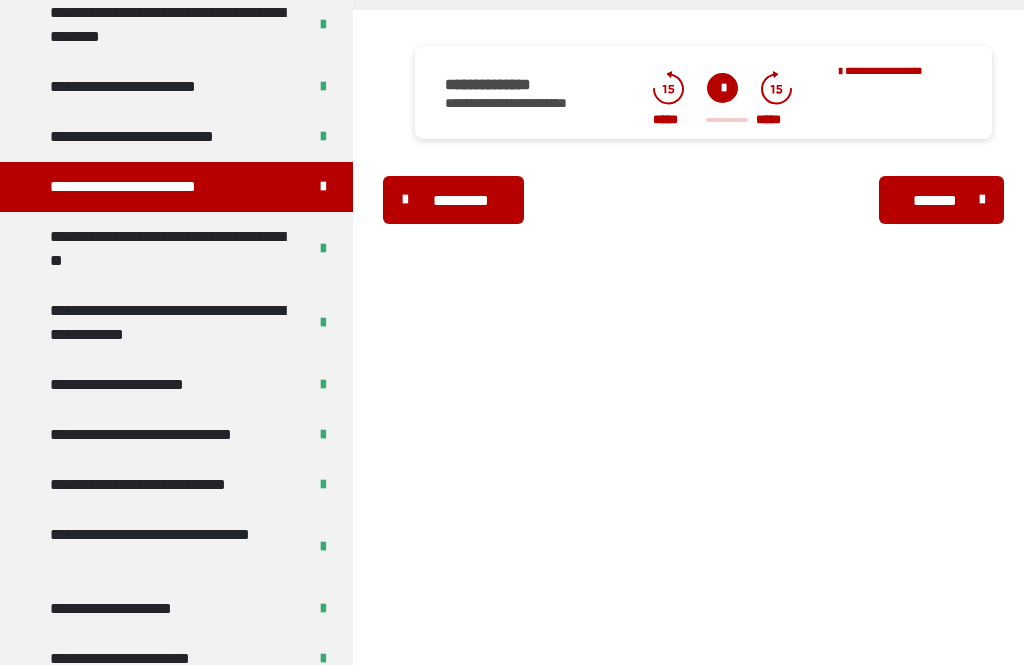 click on "**********" at bounding box center [170, 249] 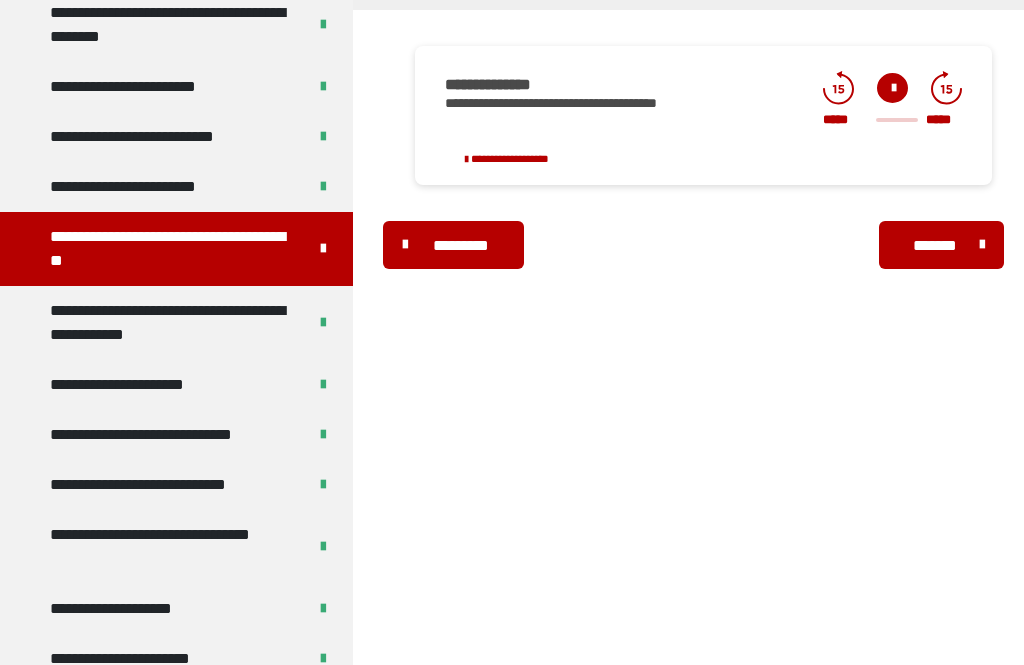 click on "**********" at bounding box center (170, 323) 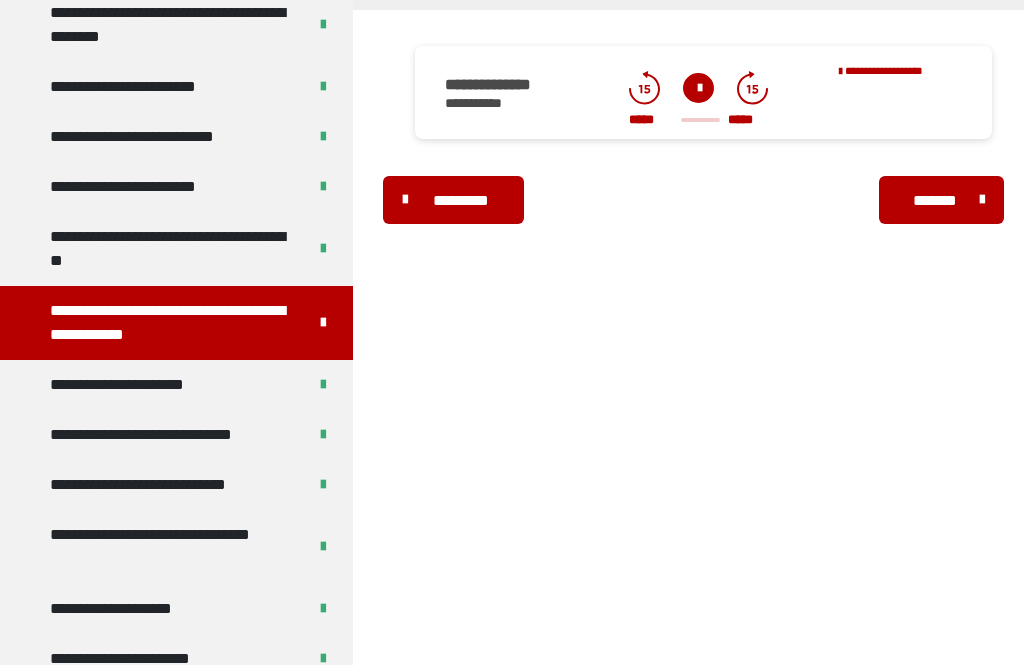 click on "**********" at bounding box center (136, 385) 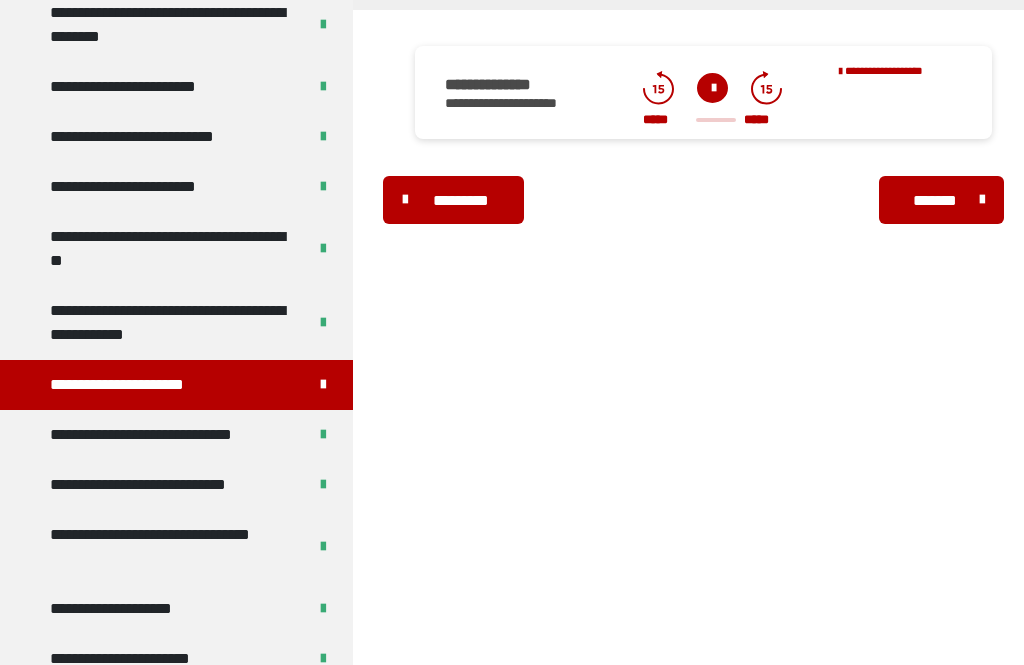 click on "**********" at bounding box center (160, 435) 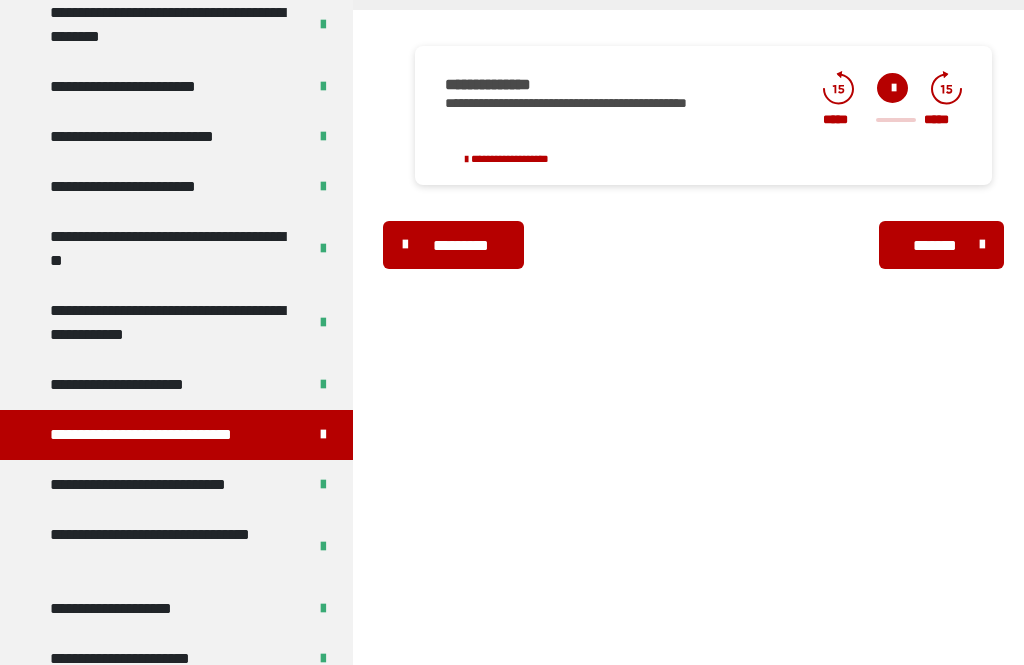 click on "**********" at bounding box center [163, 485] 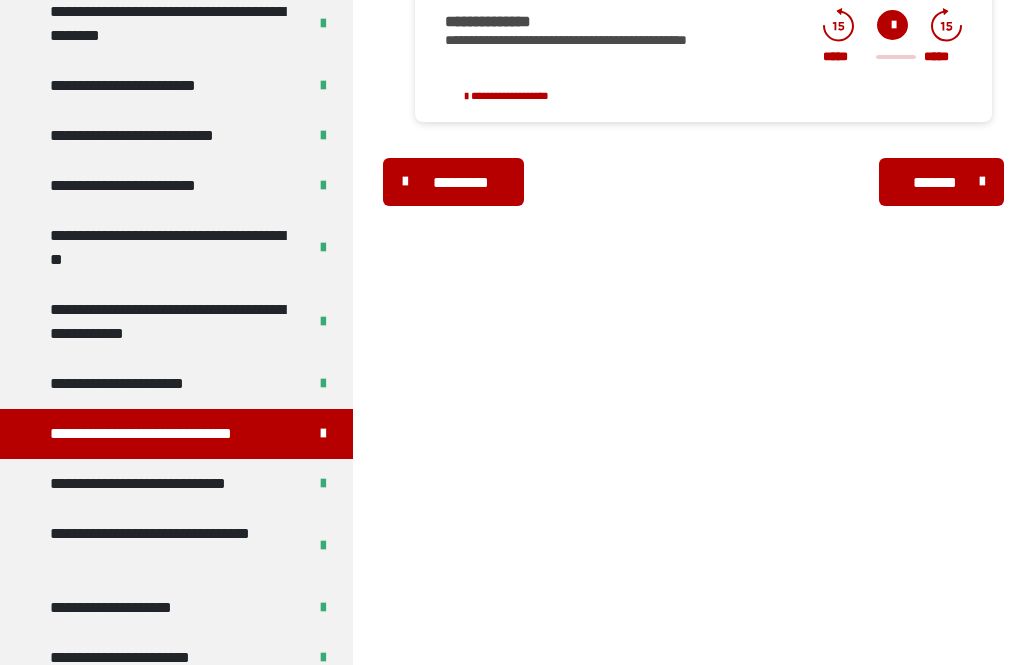 scroll, scrollTop: 431, scrollLeft: 0, axis: vertical 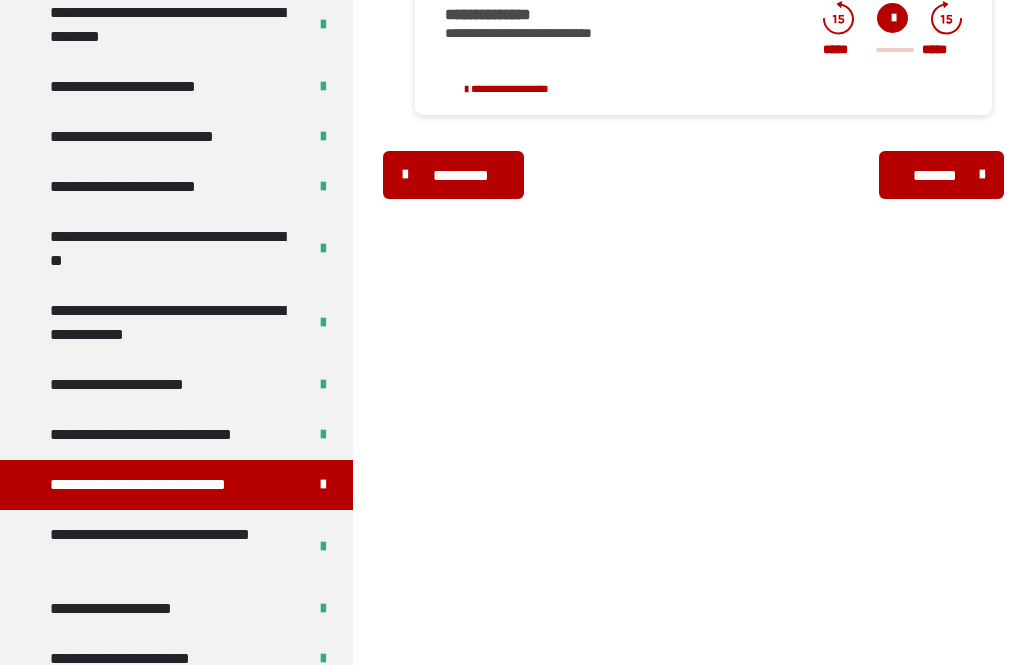 click on "**********" at bounding box center (89, 709) 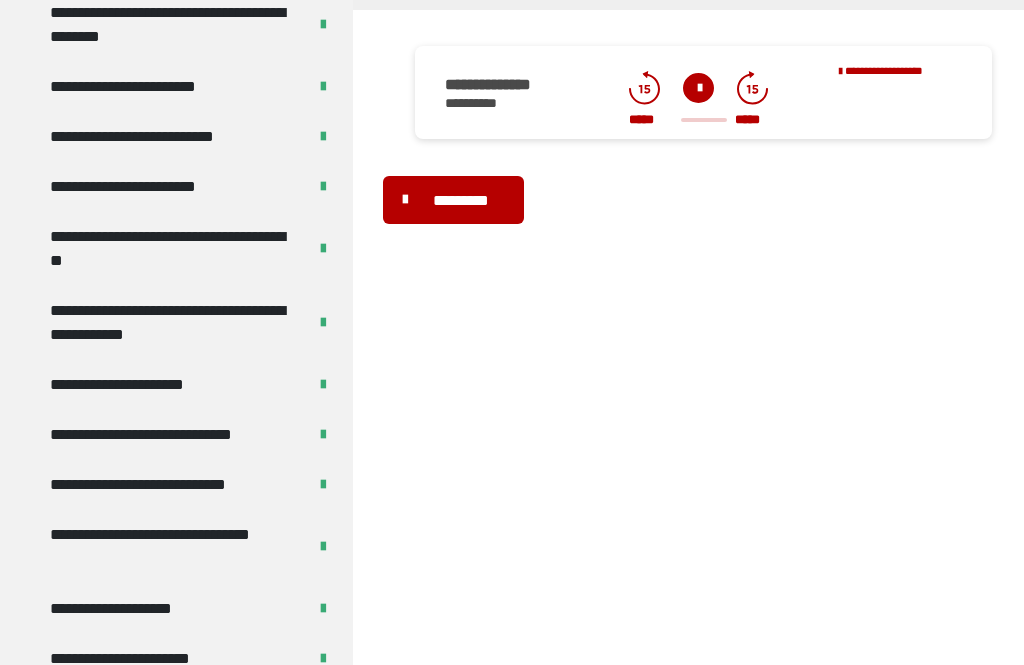 scroll, scrollTop: 431, scrollLeft: 0, axis: vertical 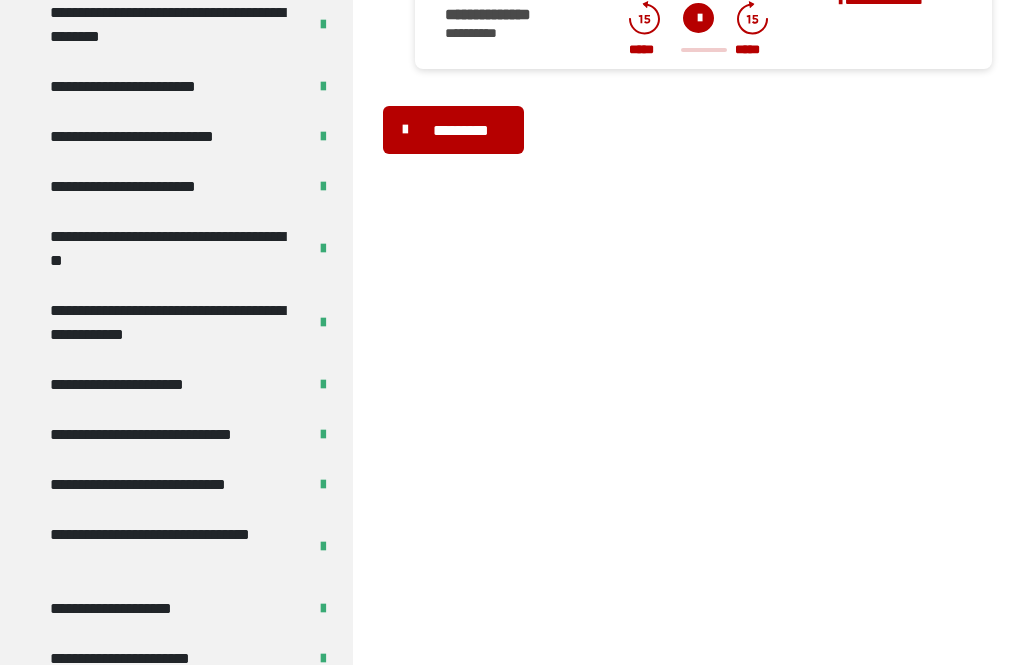 click on "**********" at bounding box center (145, 659) 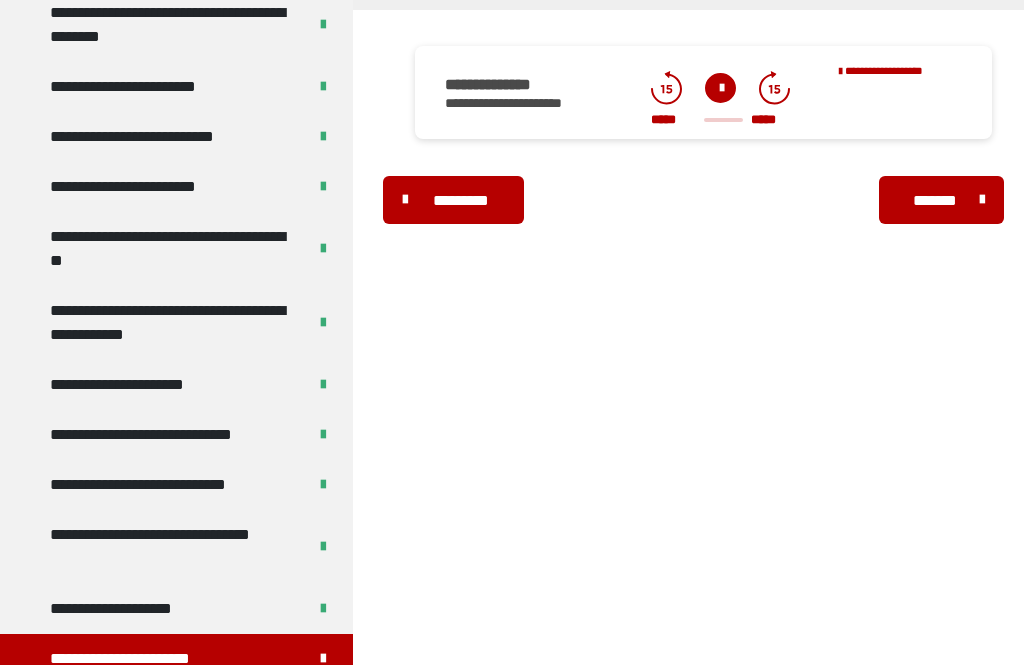 click on "**********" at bounding box center (135, 609) 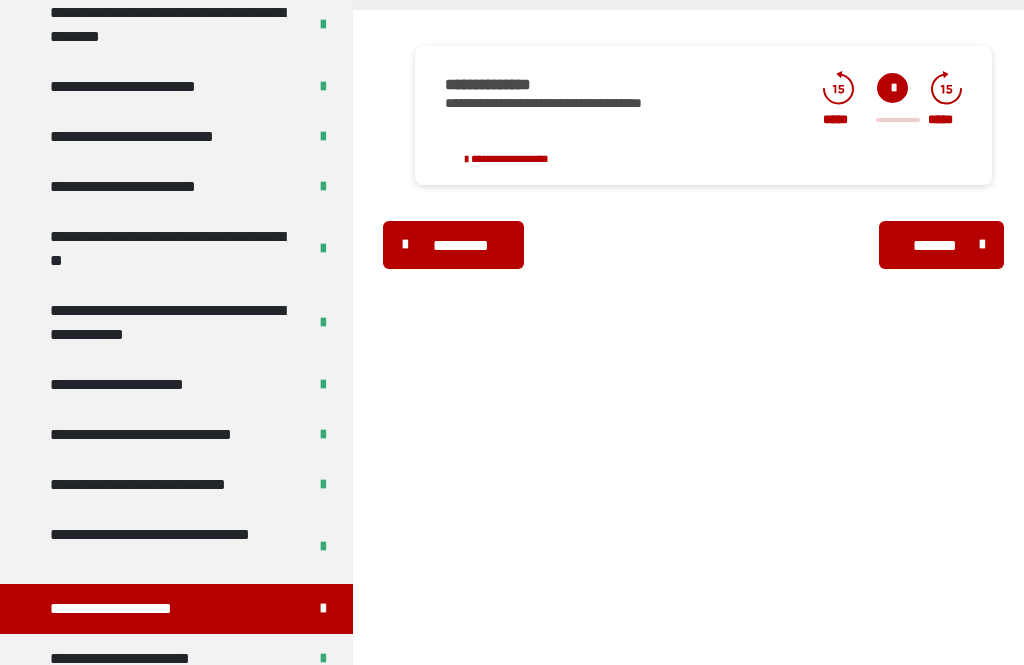 click on "**********" at bounding box center [170, 547] 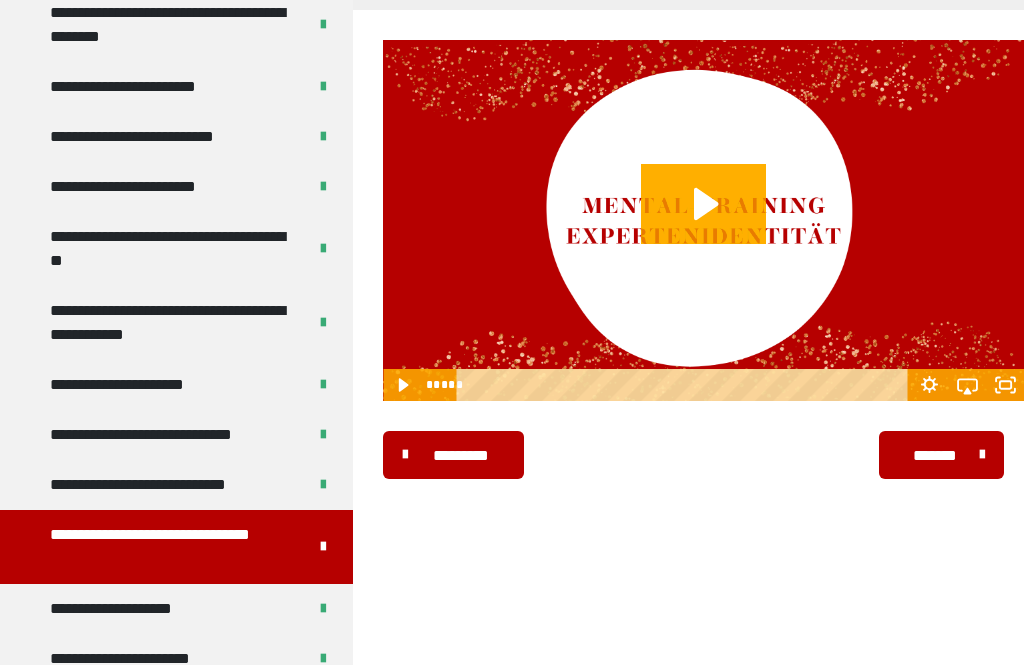click on "**********" at bounding box center (163, 485) 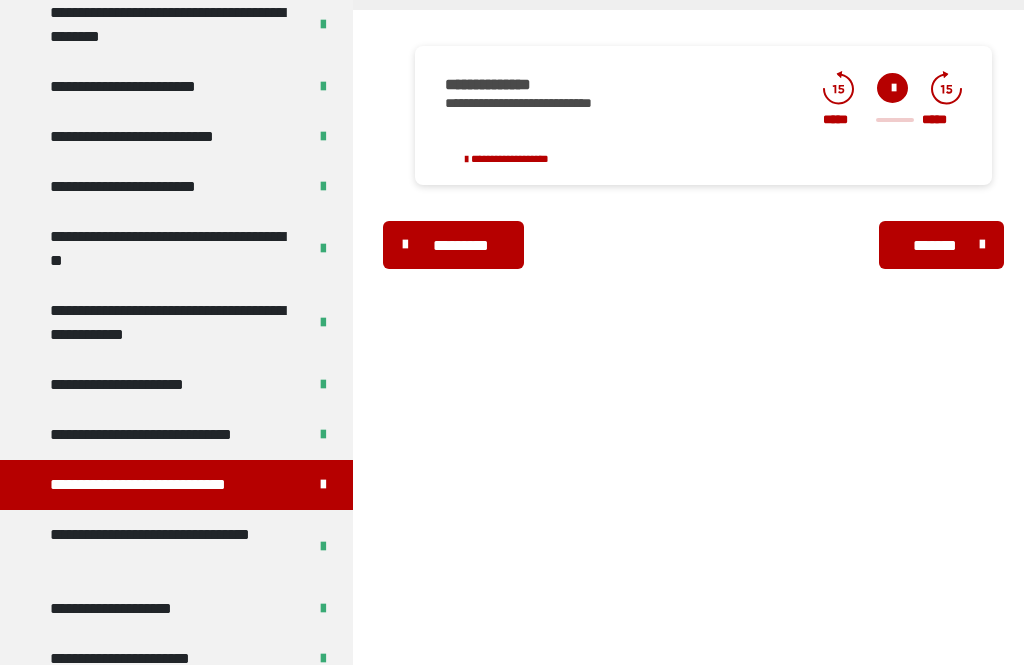 click on "**********" at bounding box center (160, 435) 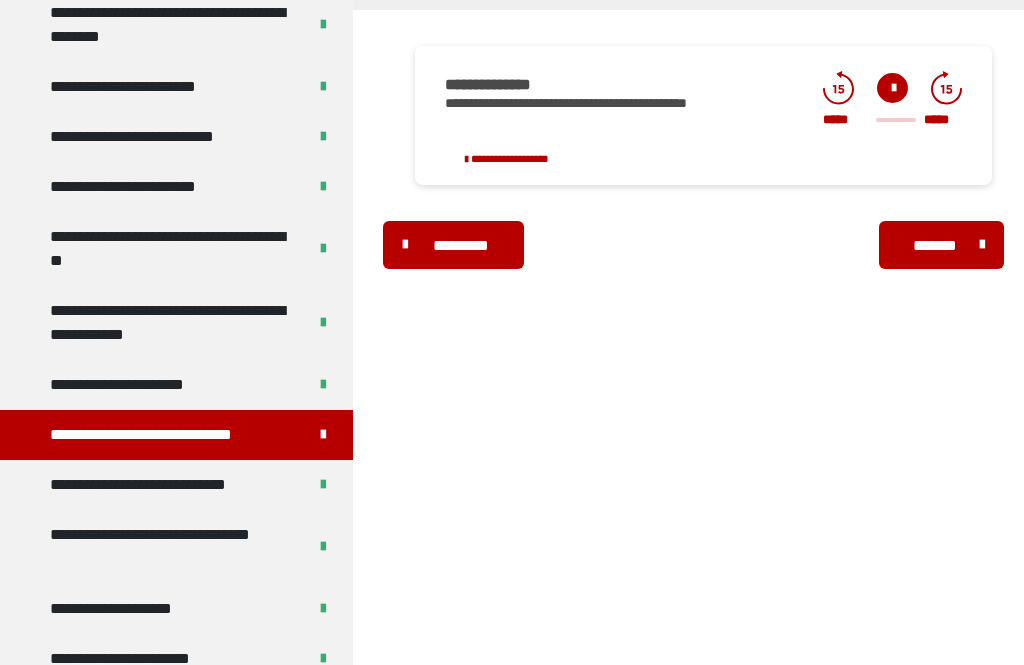 click on "**********" at bounding box center [136, 385] 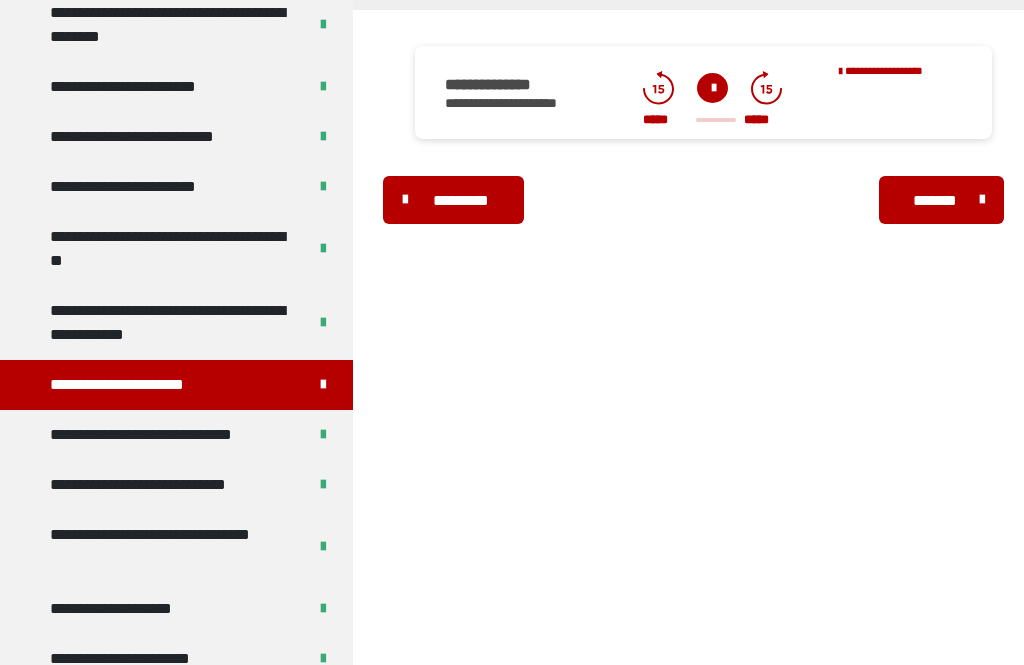 click on "**********" at bounding box center [170, 323] 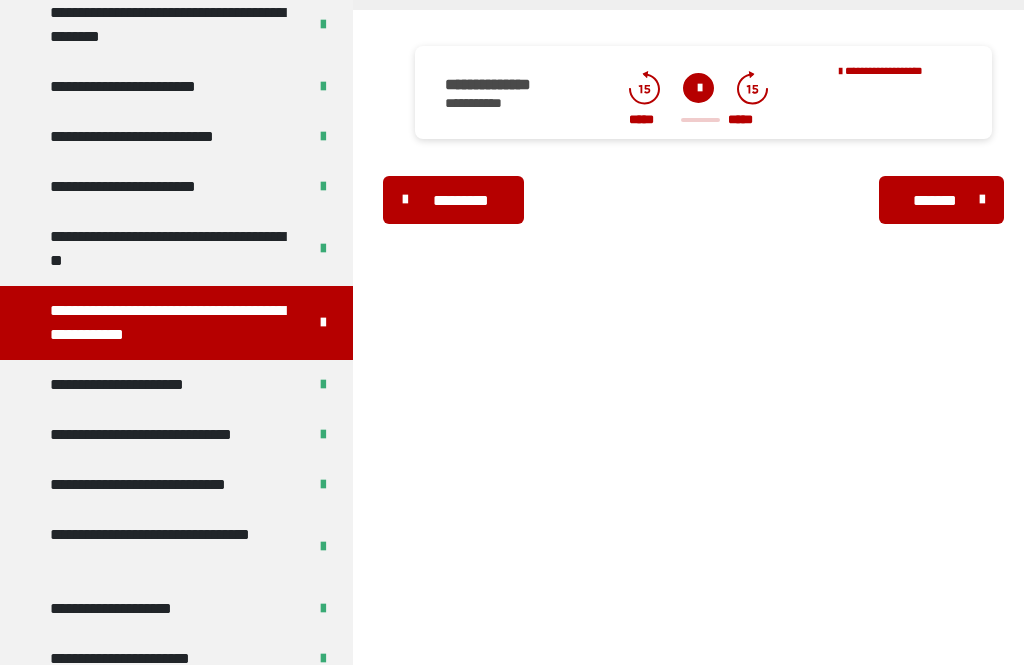 click on "**********" at bounding box center (170, 249) 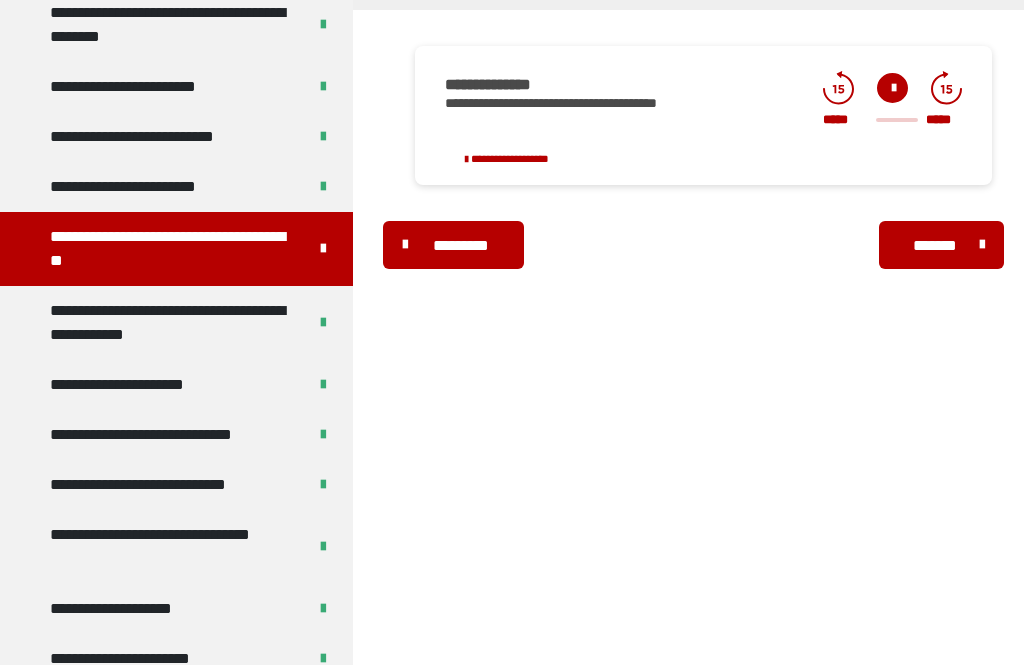click on "**********" at bounding box center [148, 187] 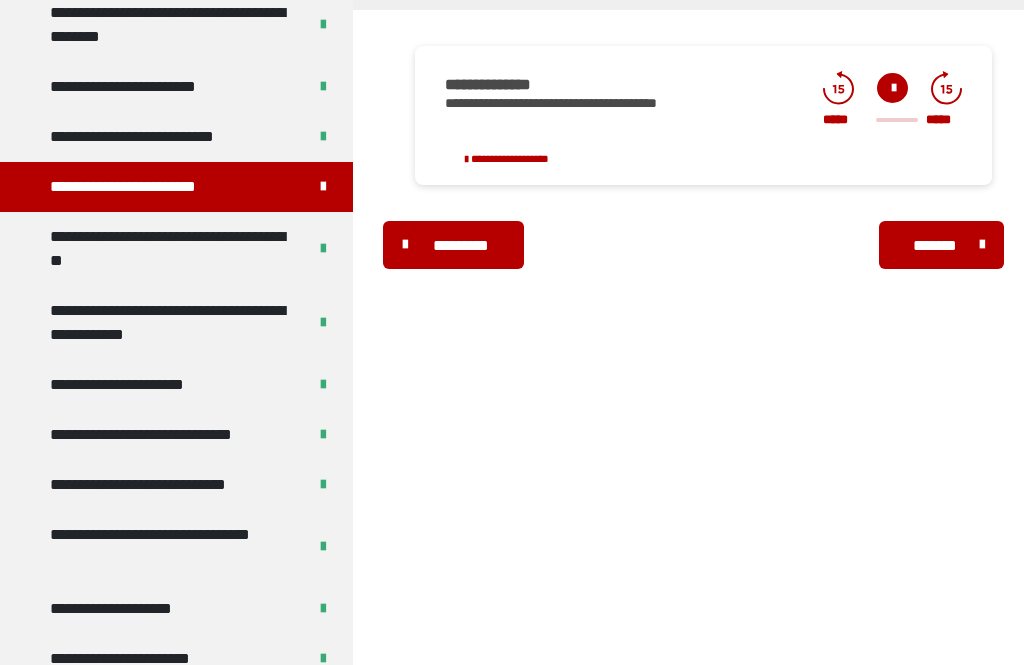 scroll, scrollTop: 679, scrollLeft: 0, axis: vertical 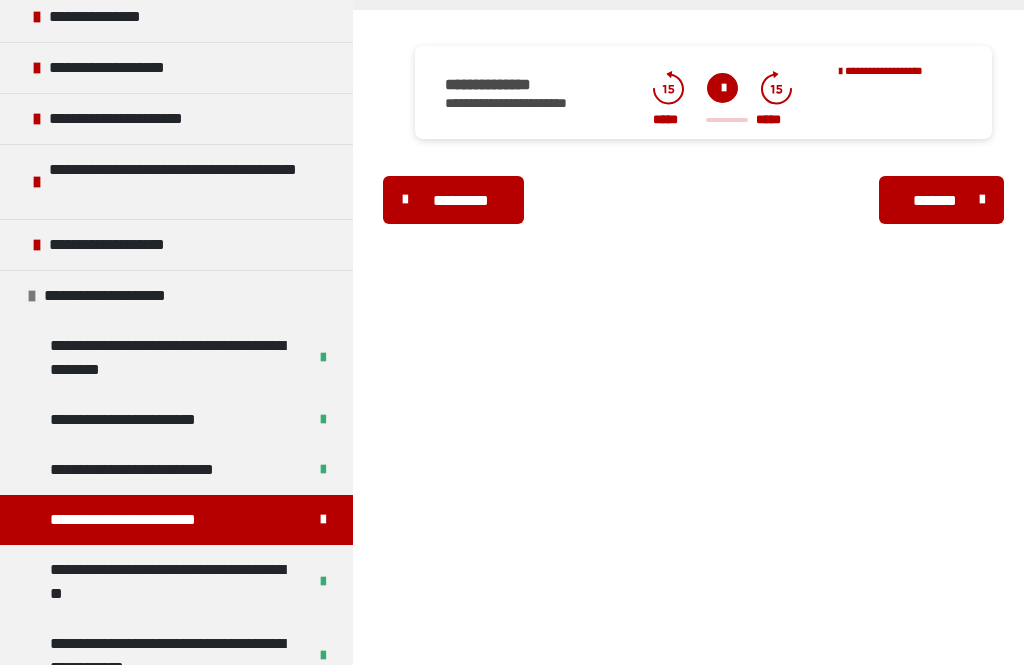 click on "**********" at bounding box center [155, 470] 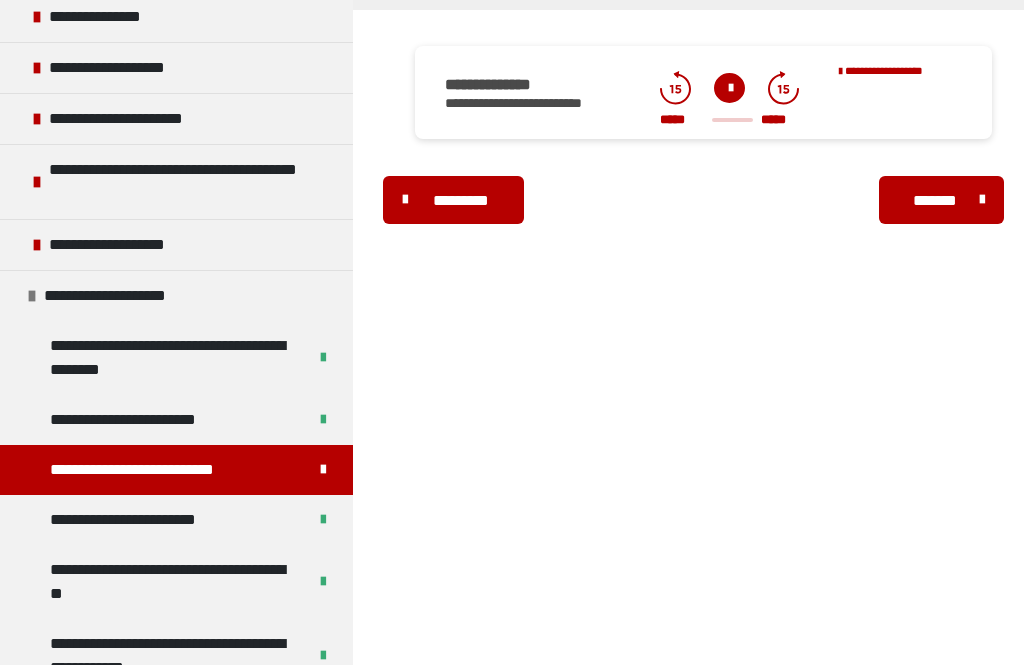 click on "**********" at bounding box center [141, 420] 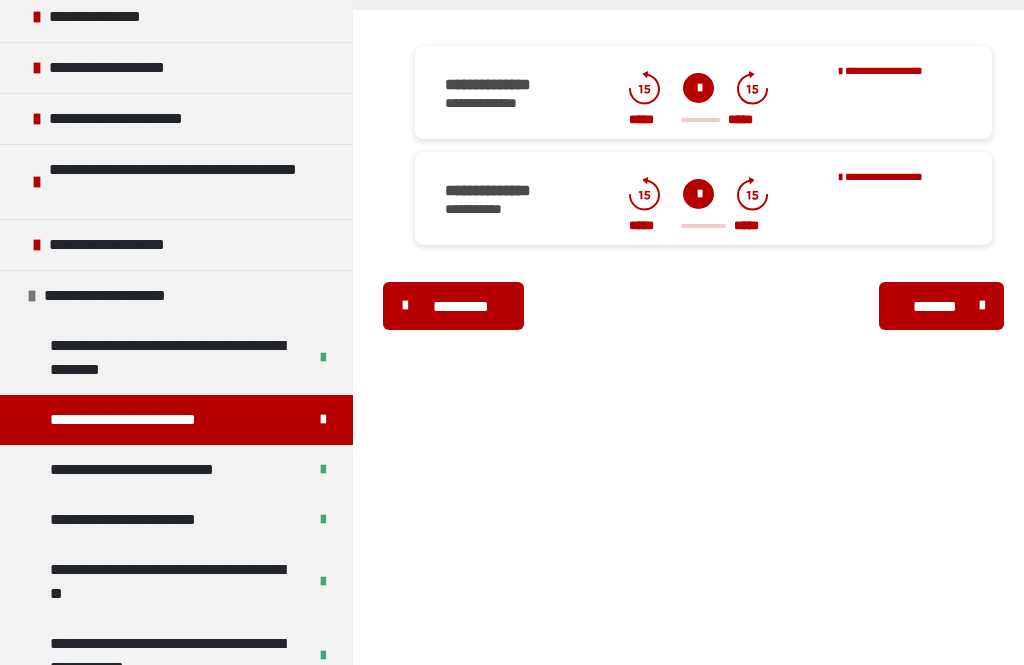click on "**********" at bounding box center (170, 358) 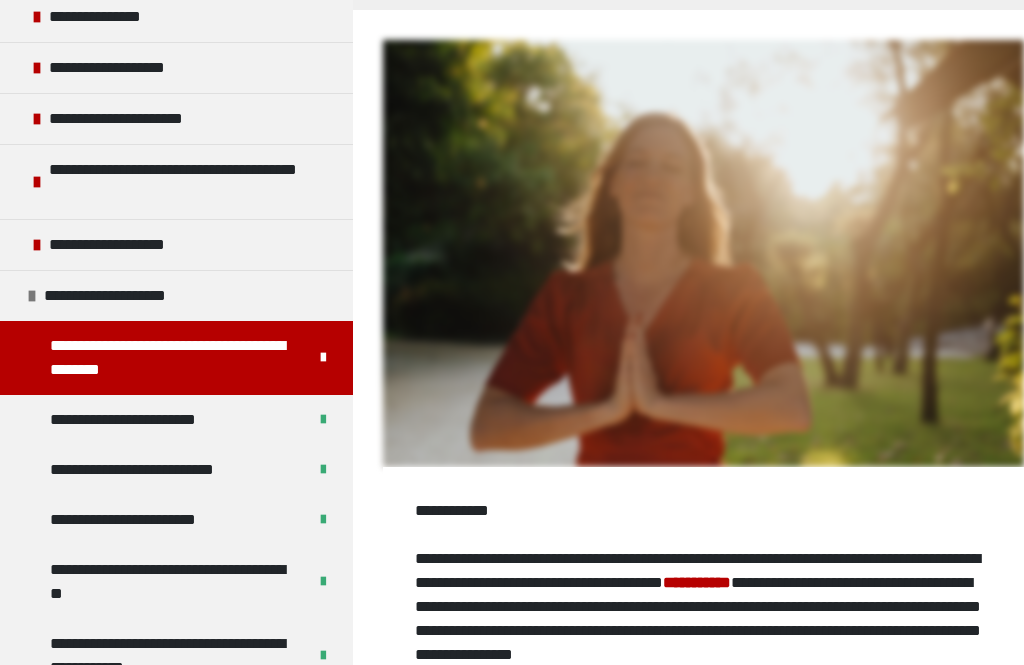 click on "**********" at bounding box center [141, 420] 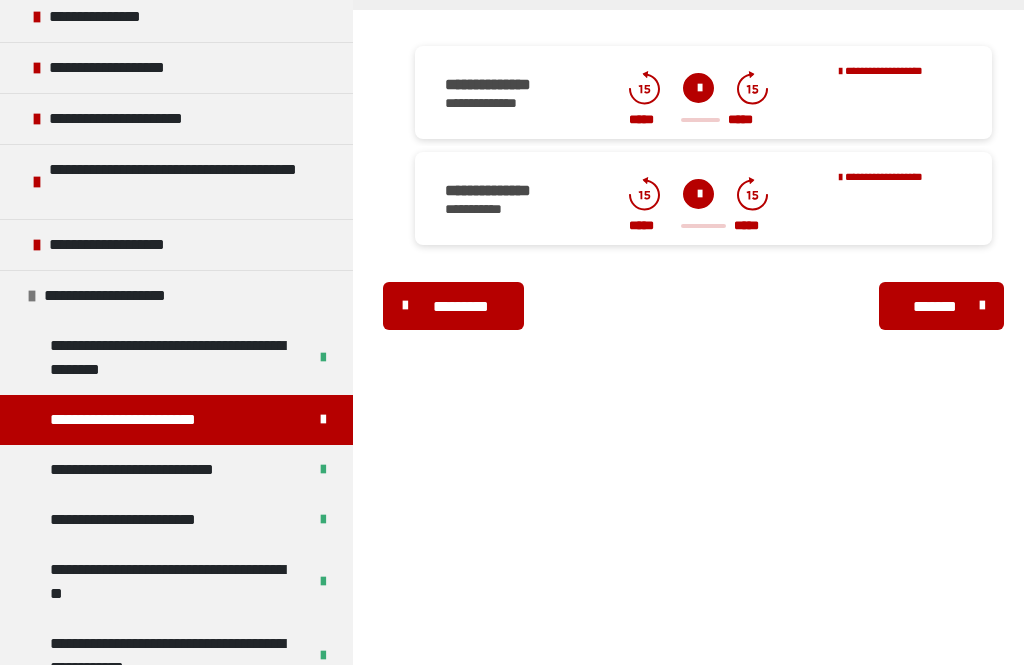 scroll, scrollTop: 0, scrollLeft: 0, axis: both 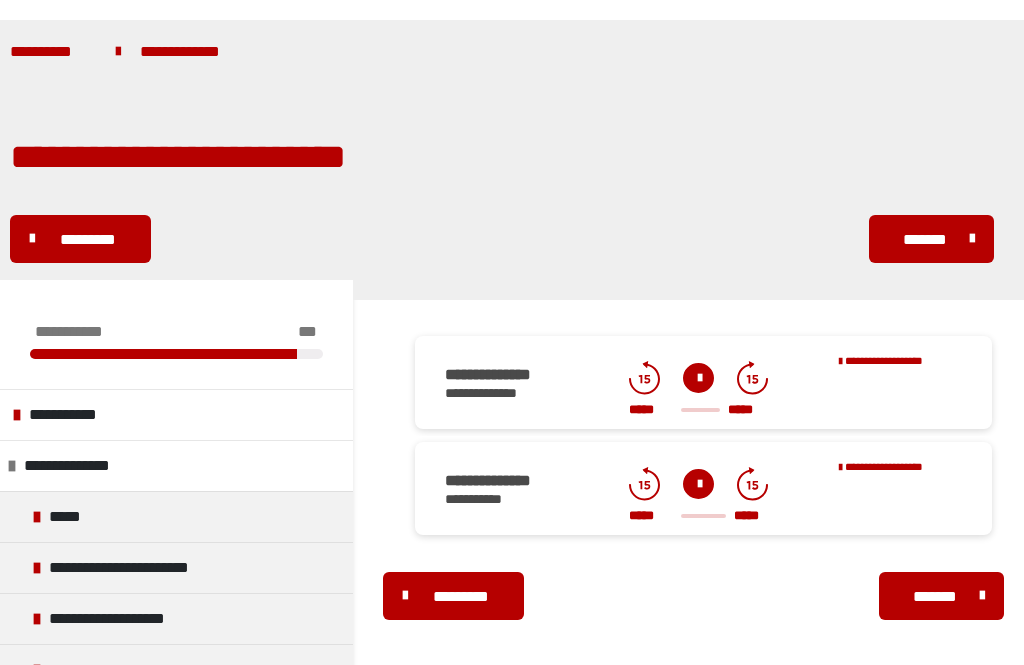 click at bounding box center (698, 484) 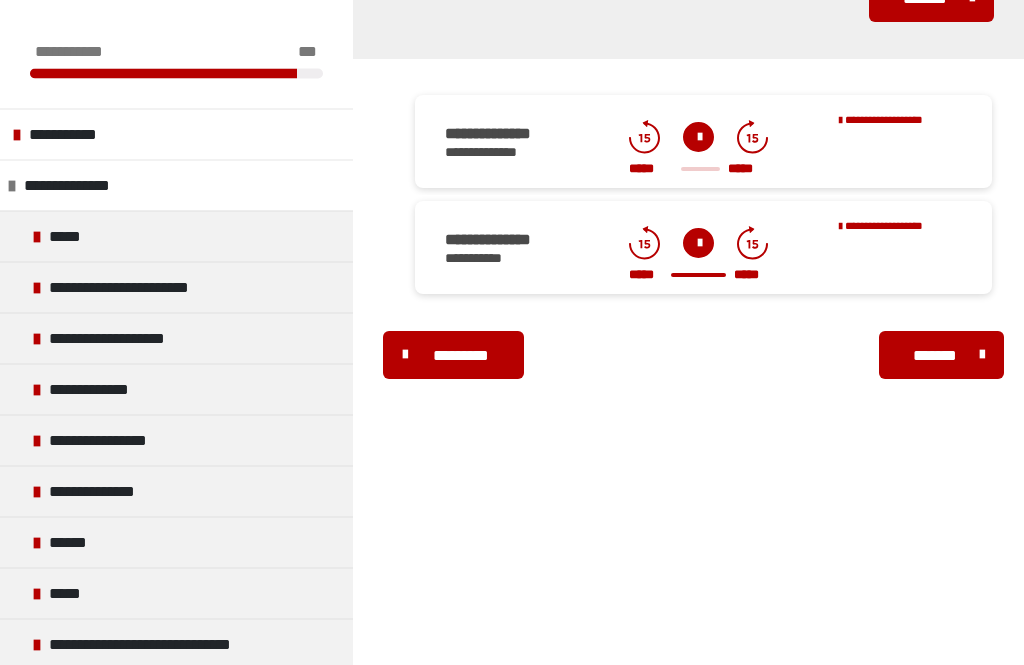 scroll, scrollTop: 431, scrollLeft: 0, axis: vertical 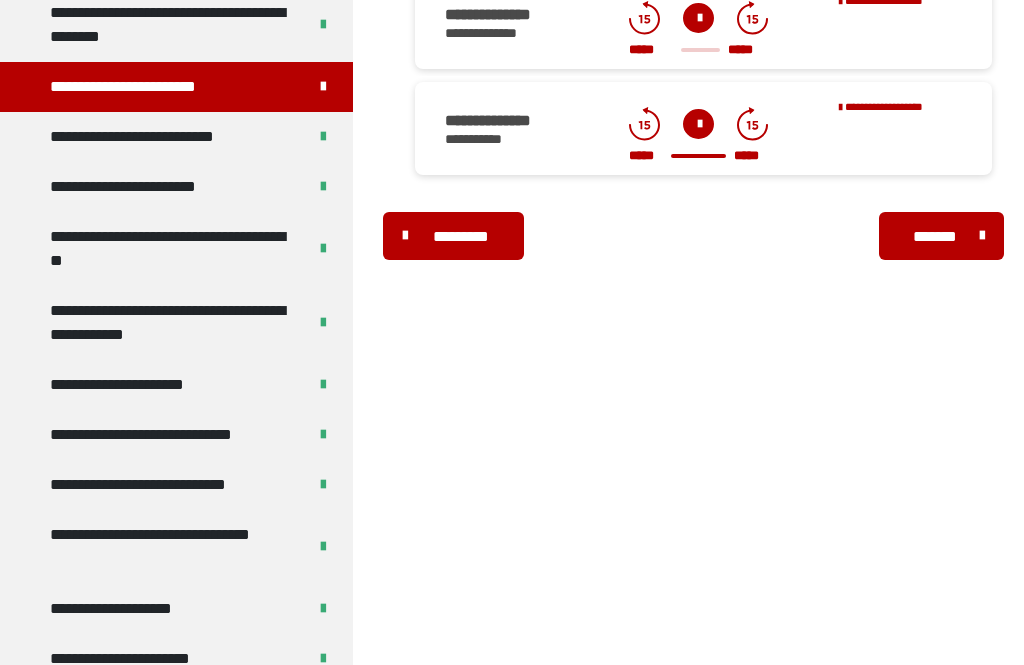 click on "**********" at bounding box center [155, 137] 